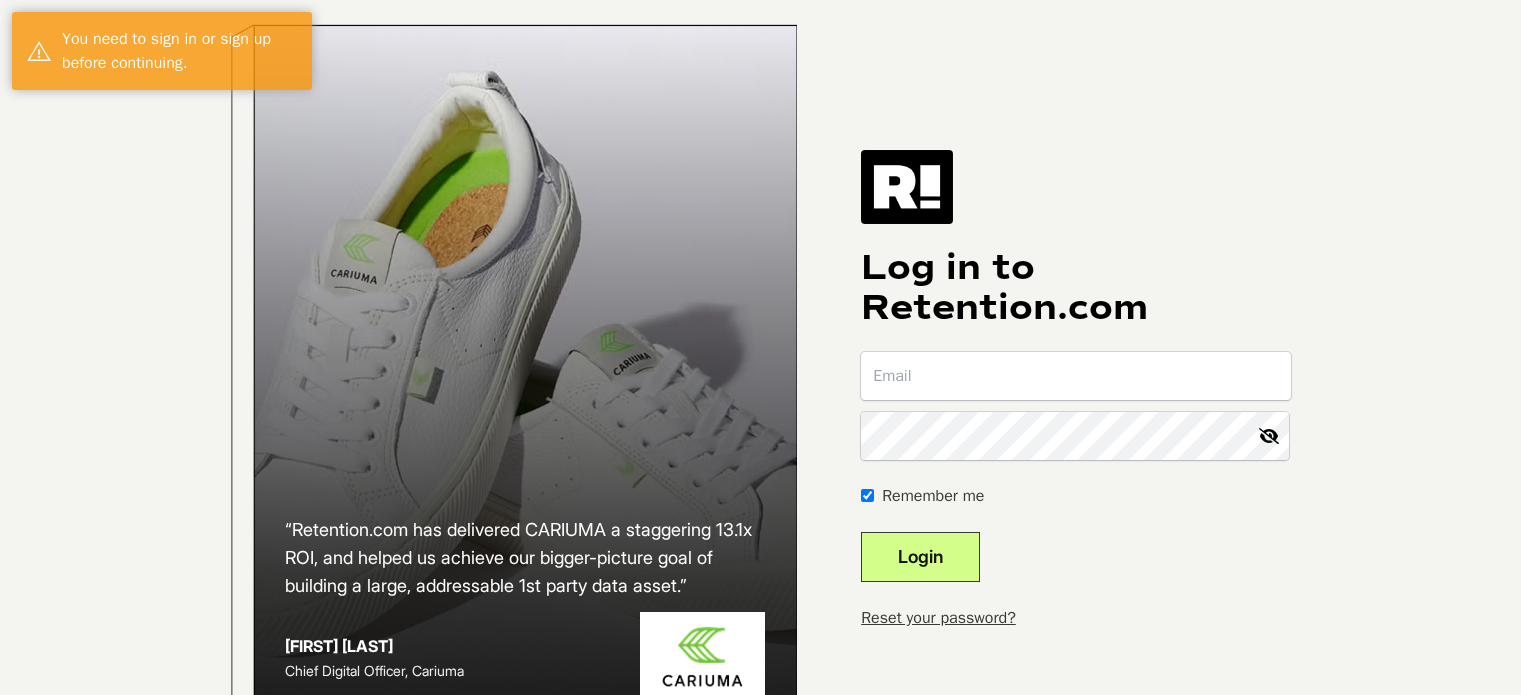scroll, scrollTop: 0, scrollLeft: 0, axis: both 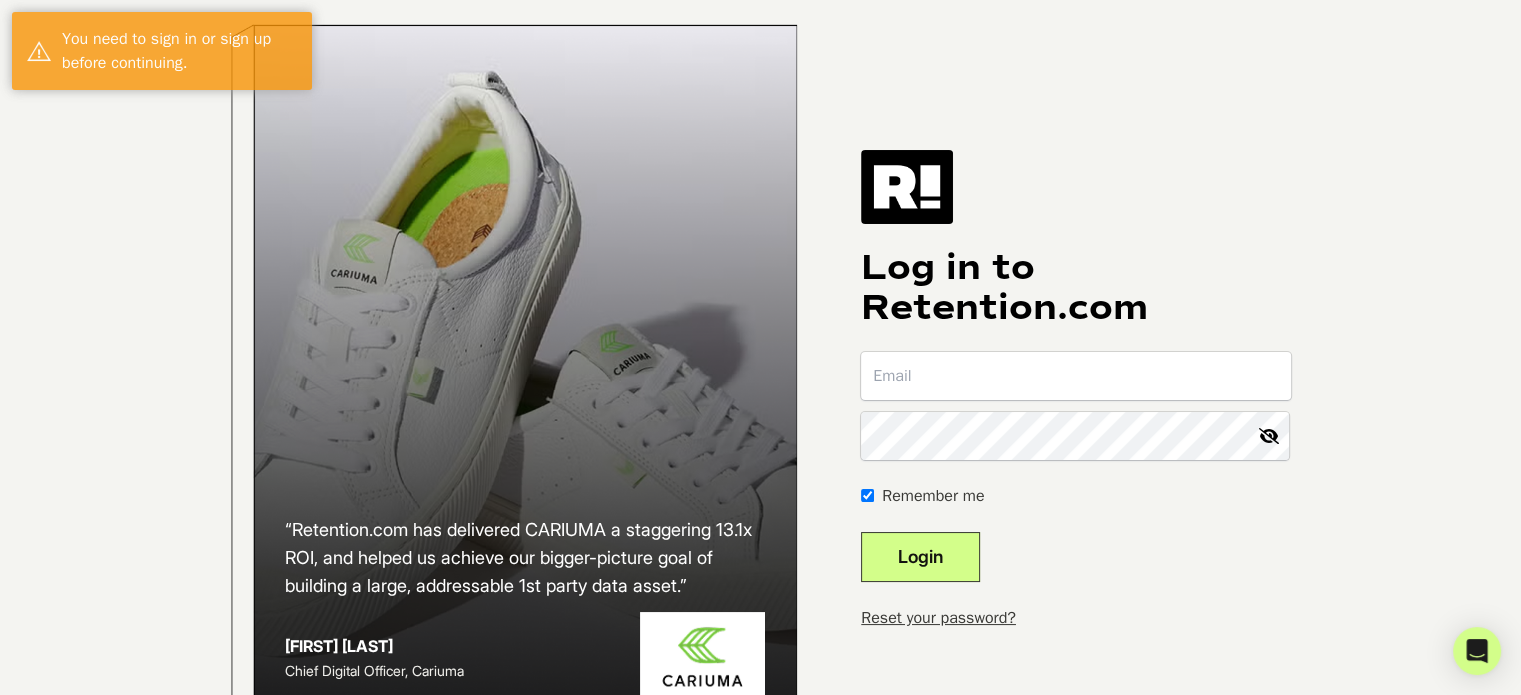 click at bounding box center (1075, 376) 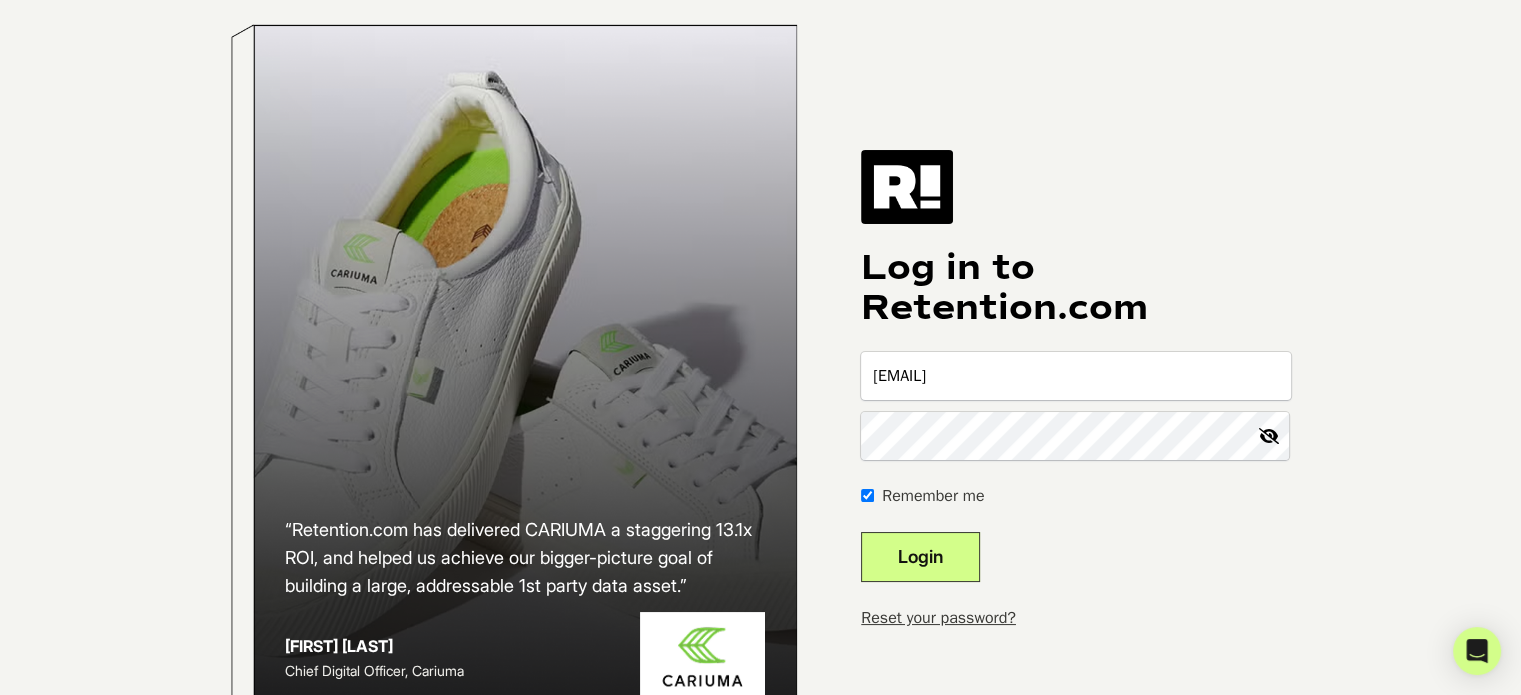 click on "Login" at bounding box center (920, 557) 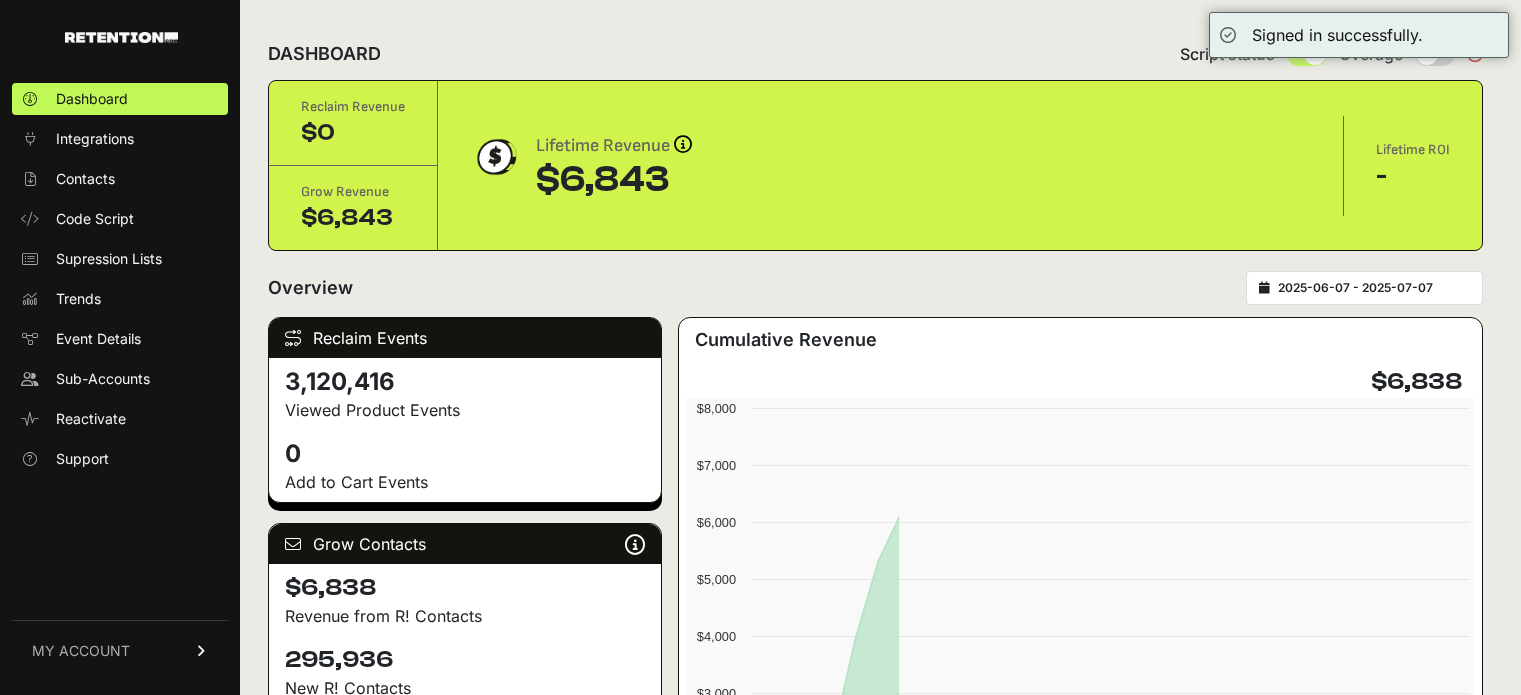 scroll, scrollTop: 0, scrollLeft: 0, axis: both 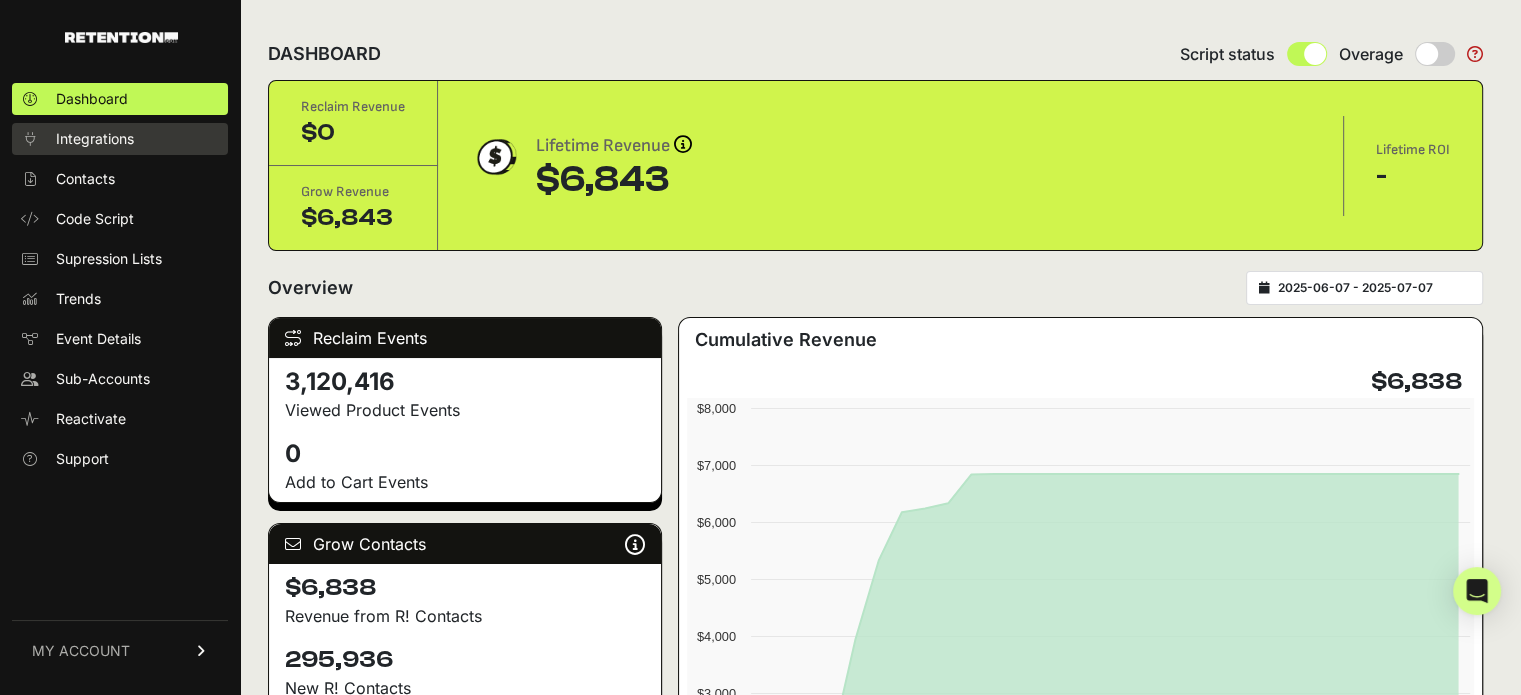 click on "Integrations" at bounding box center [95, 139] 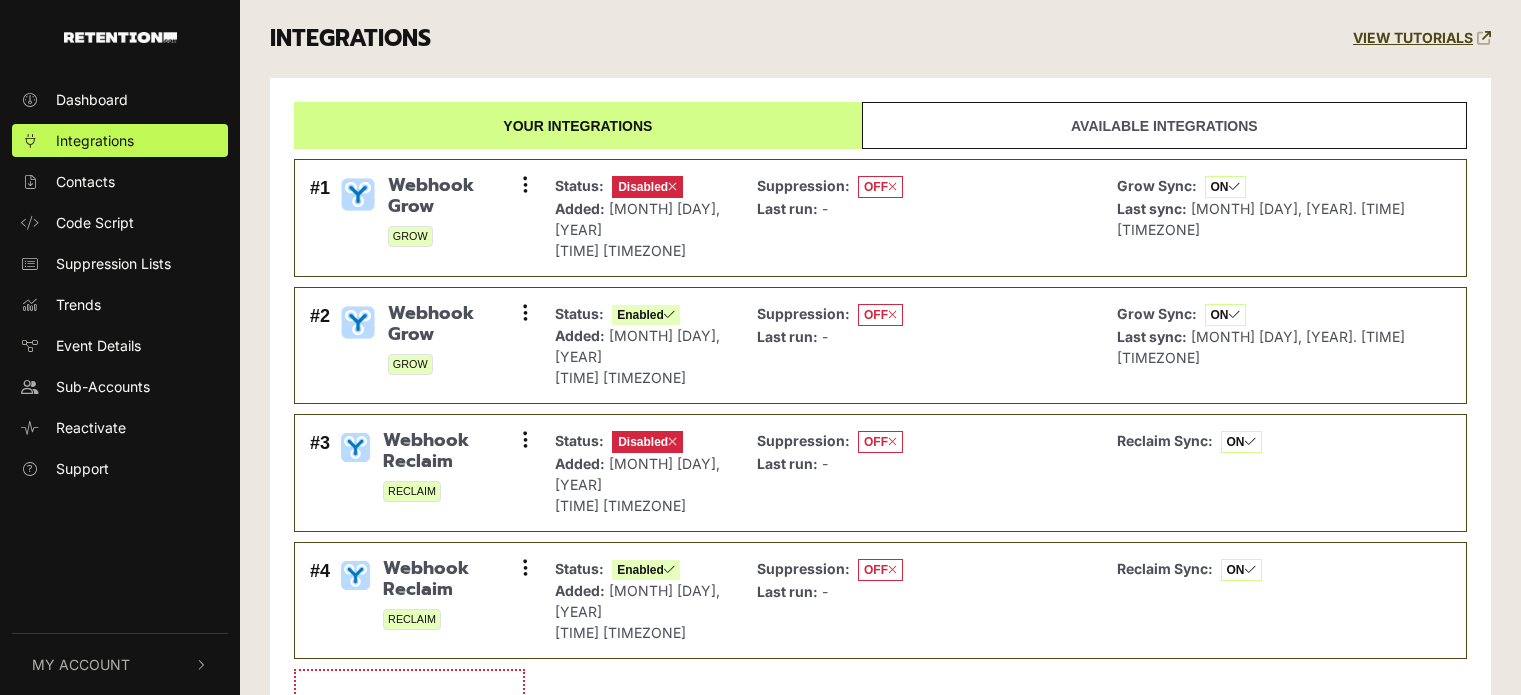 scroll, scrollTop: 0, scrollLeft: 0, axis: both 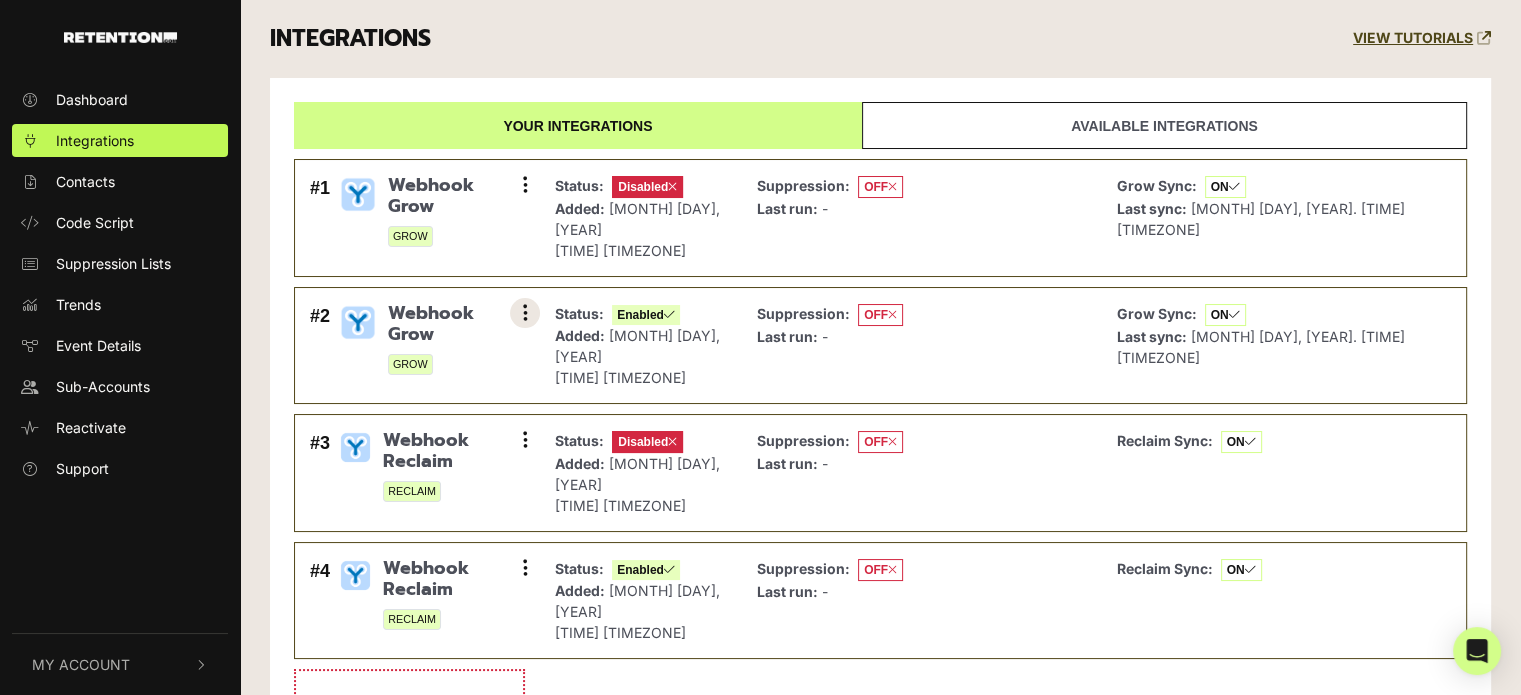 click at bounding box center [525, 313] 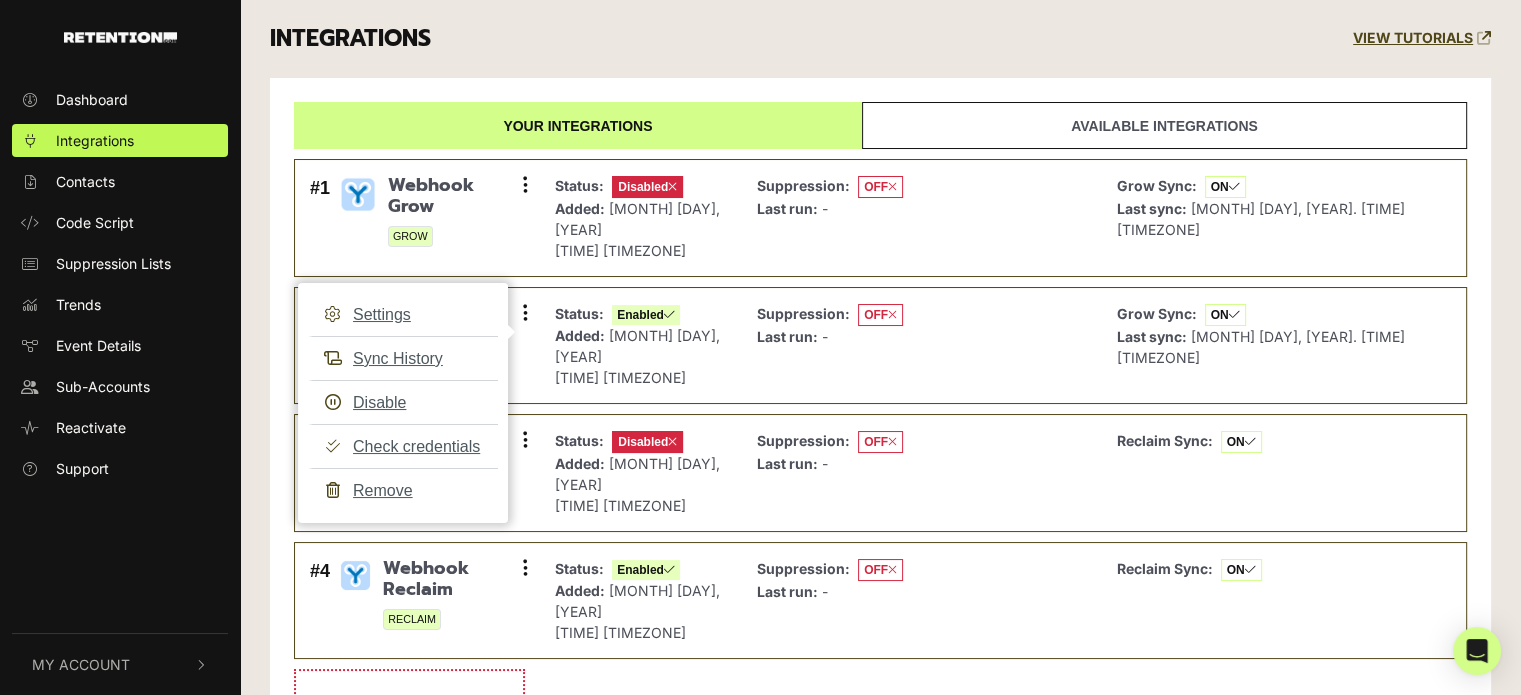 click at bounding box center (880, 719) 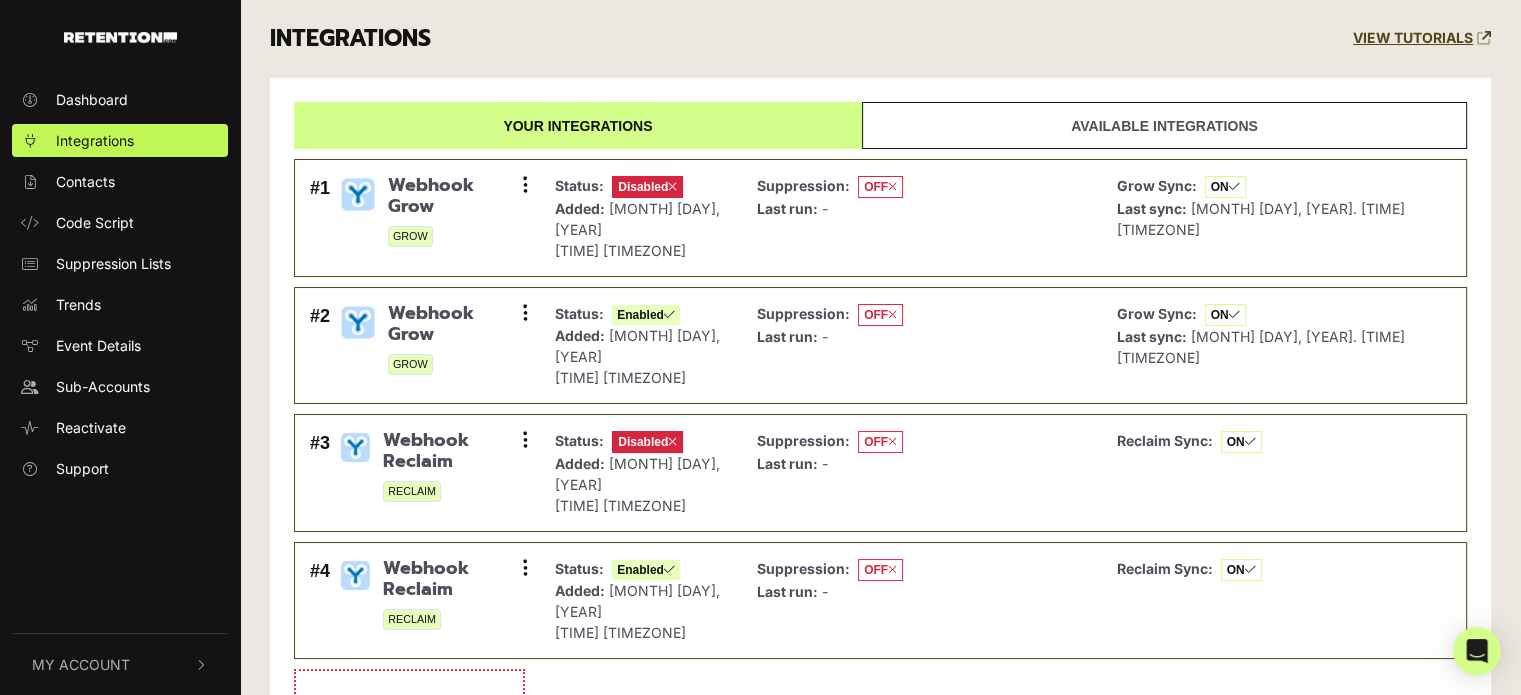 scroll, scrollTop: 53, scrollLeft: 0, axis: vertical 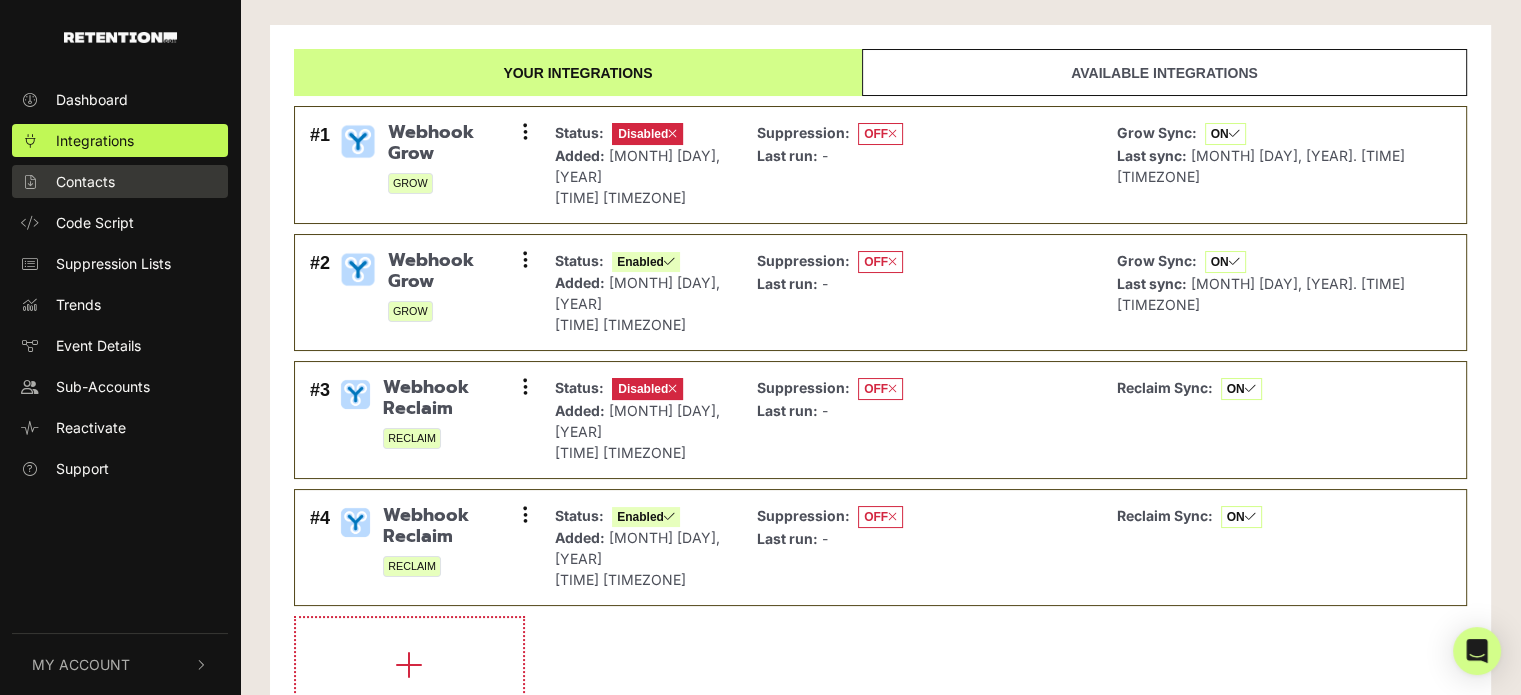 click on "Contacts" at bounding box center [120, 181] 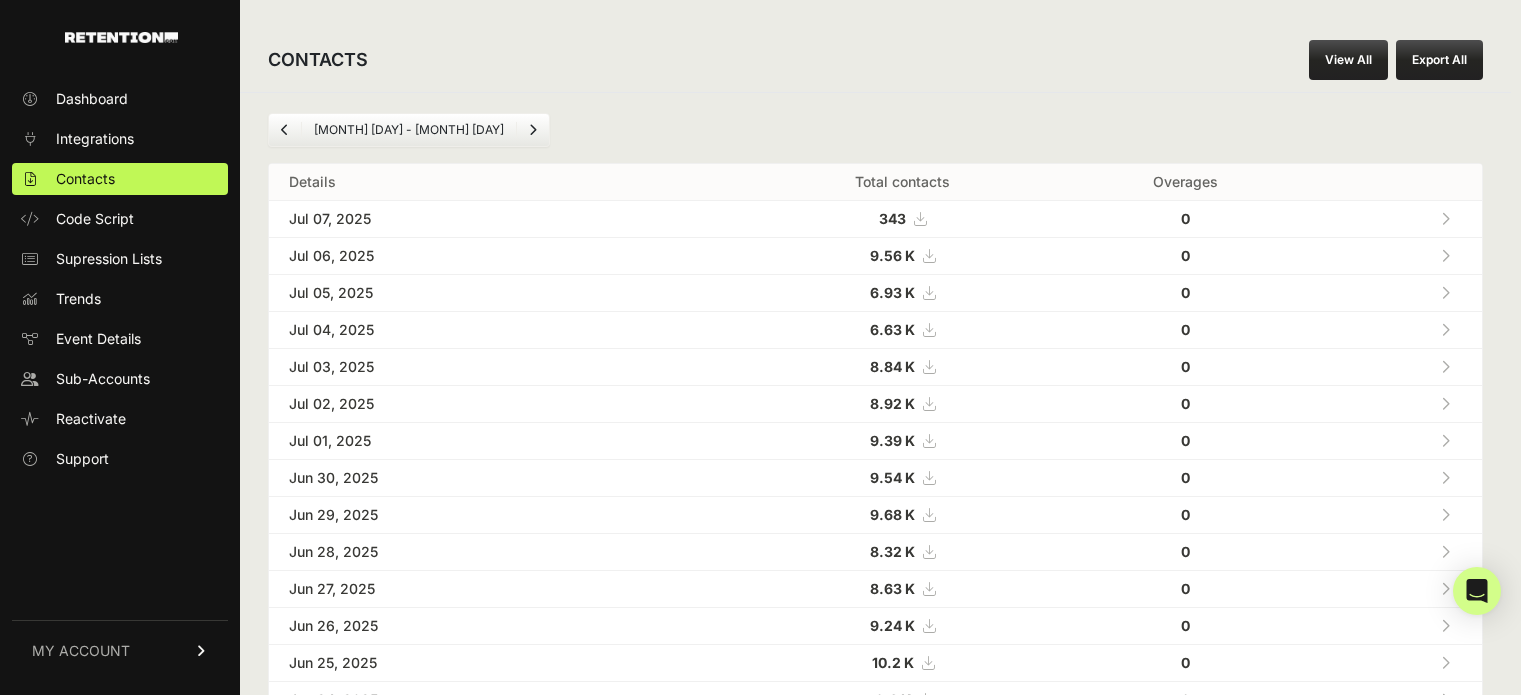 scroll, scrollTop: 0, scrollLeft: 0, axis: both 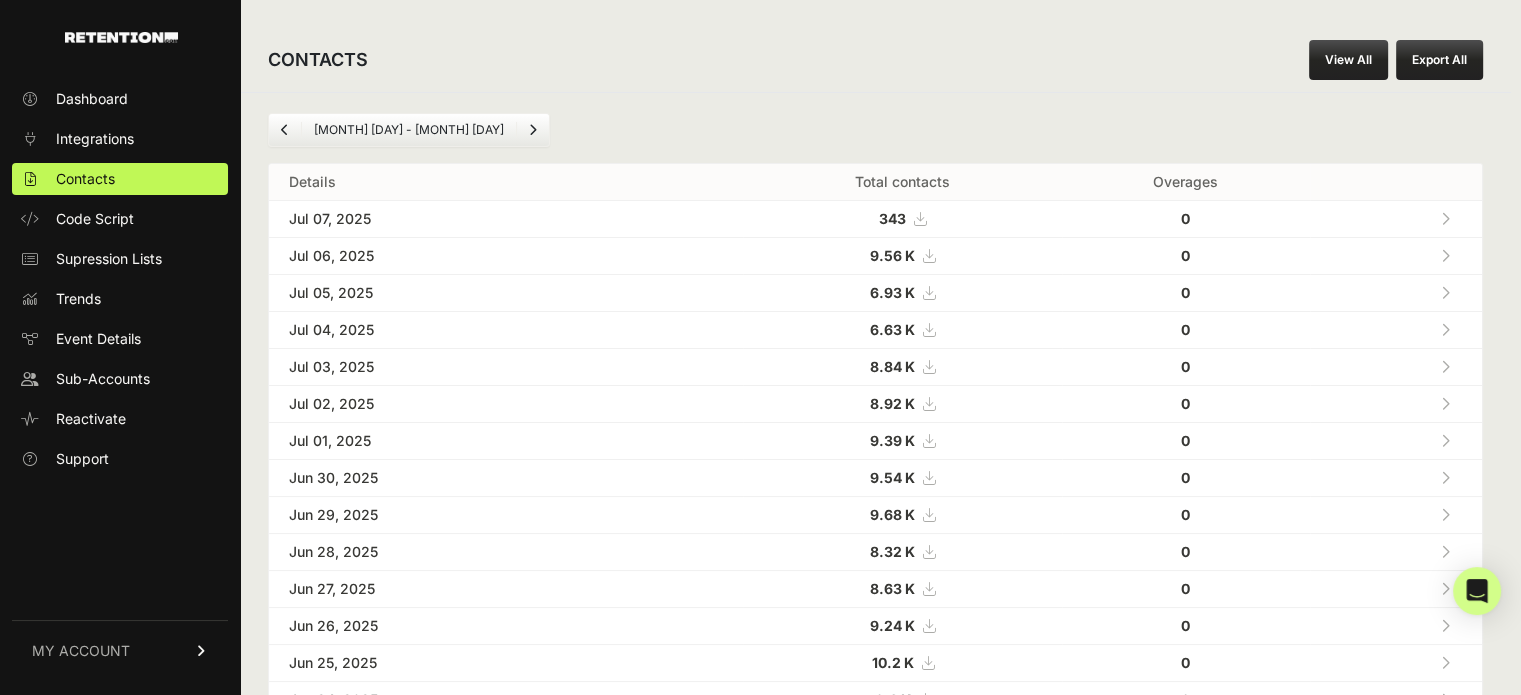 click on "Code Script" at bounding box center (95, 219) 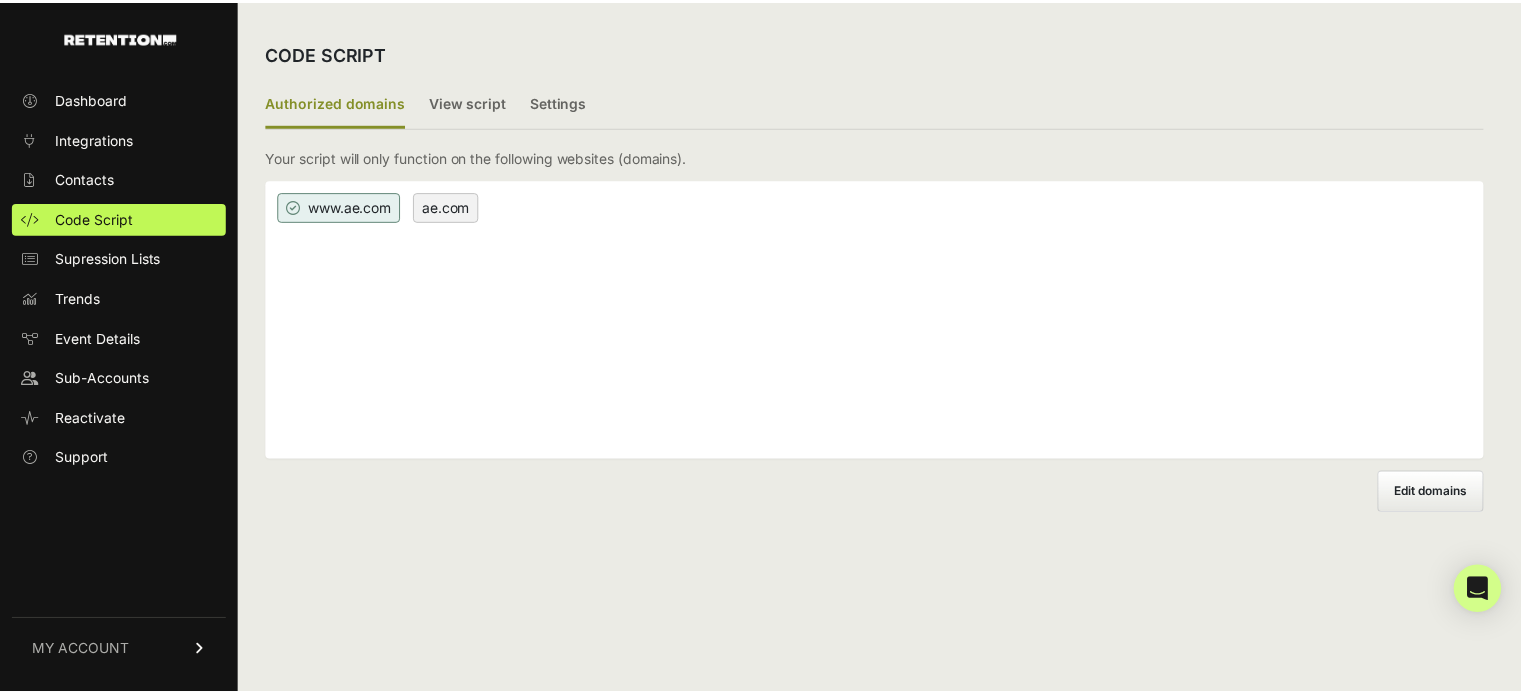 scroll, scrollTop: 0, scrollLeft: 0, axis: both 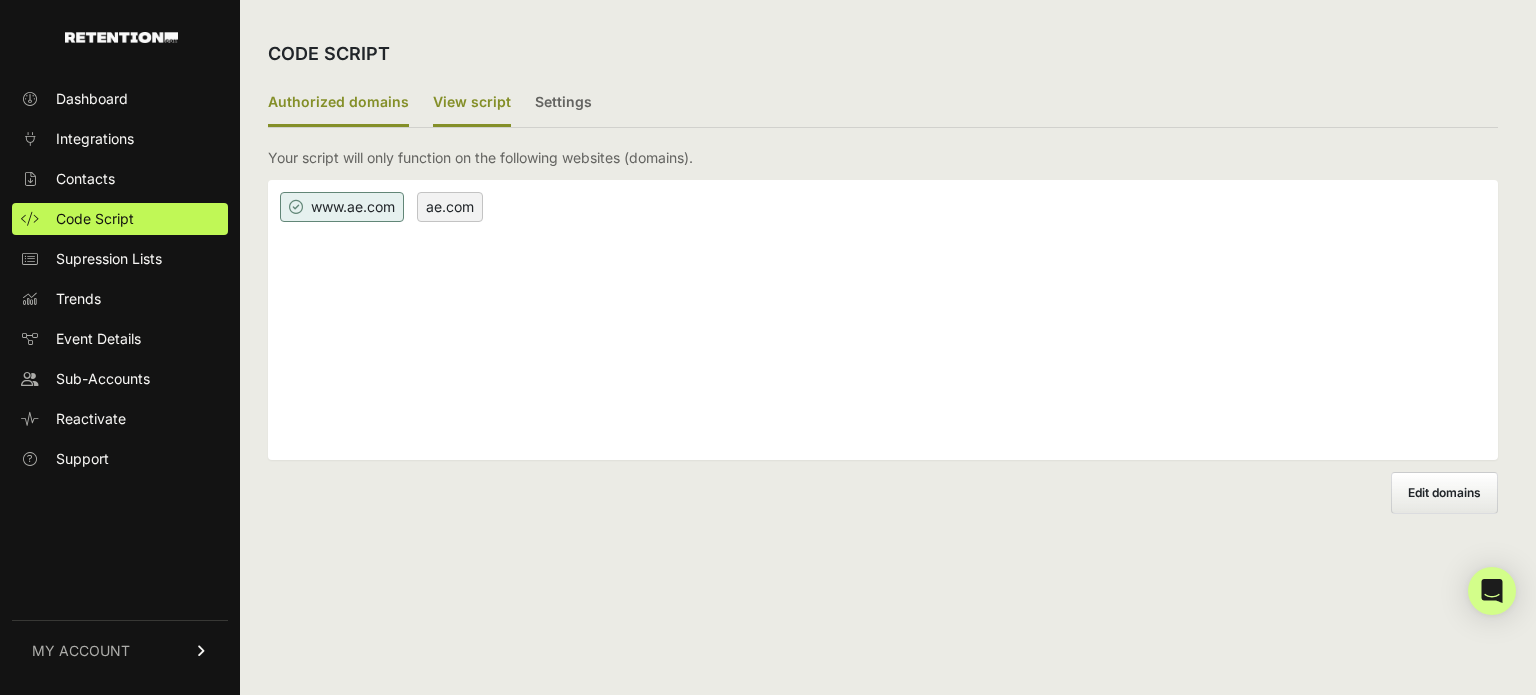 click on "View script" at bounding box center [472, 103] 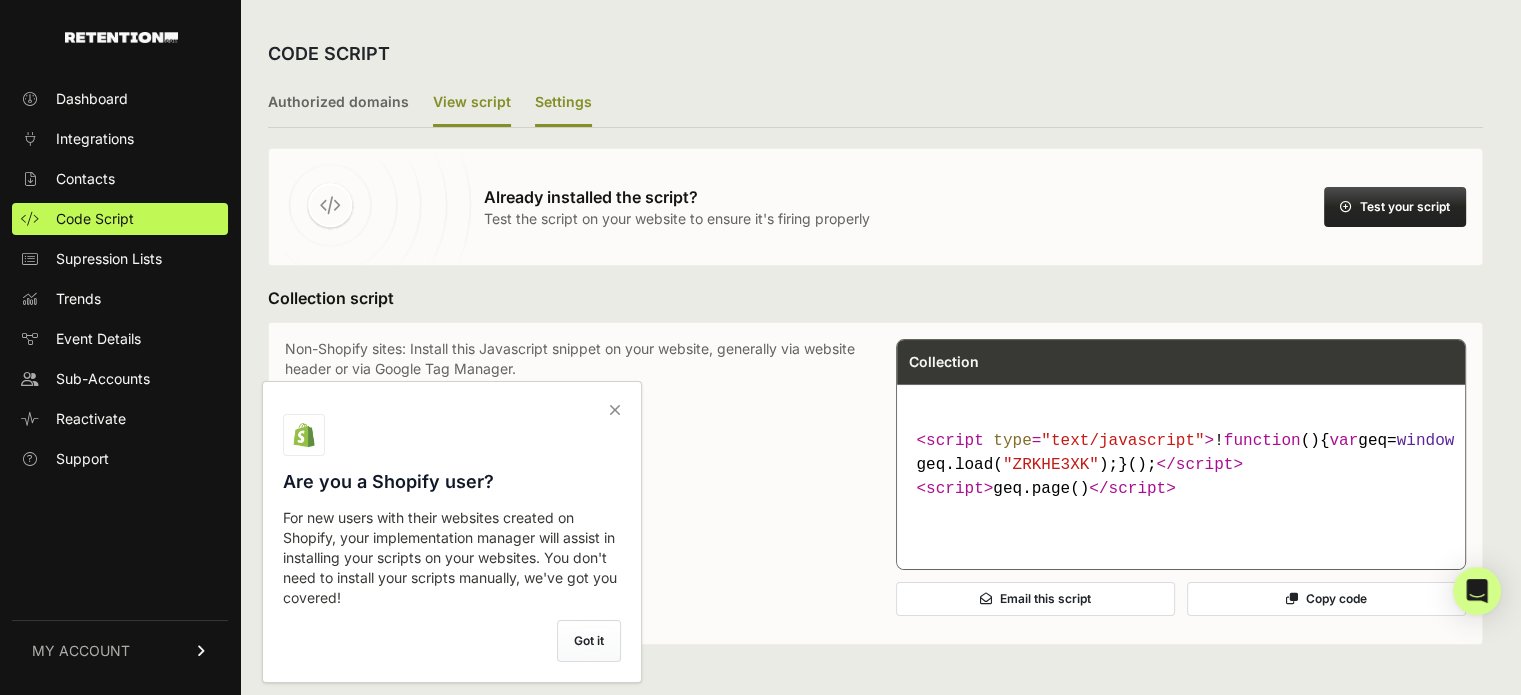 click on "Settings" at bounding box center (563, 103) 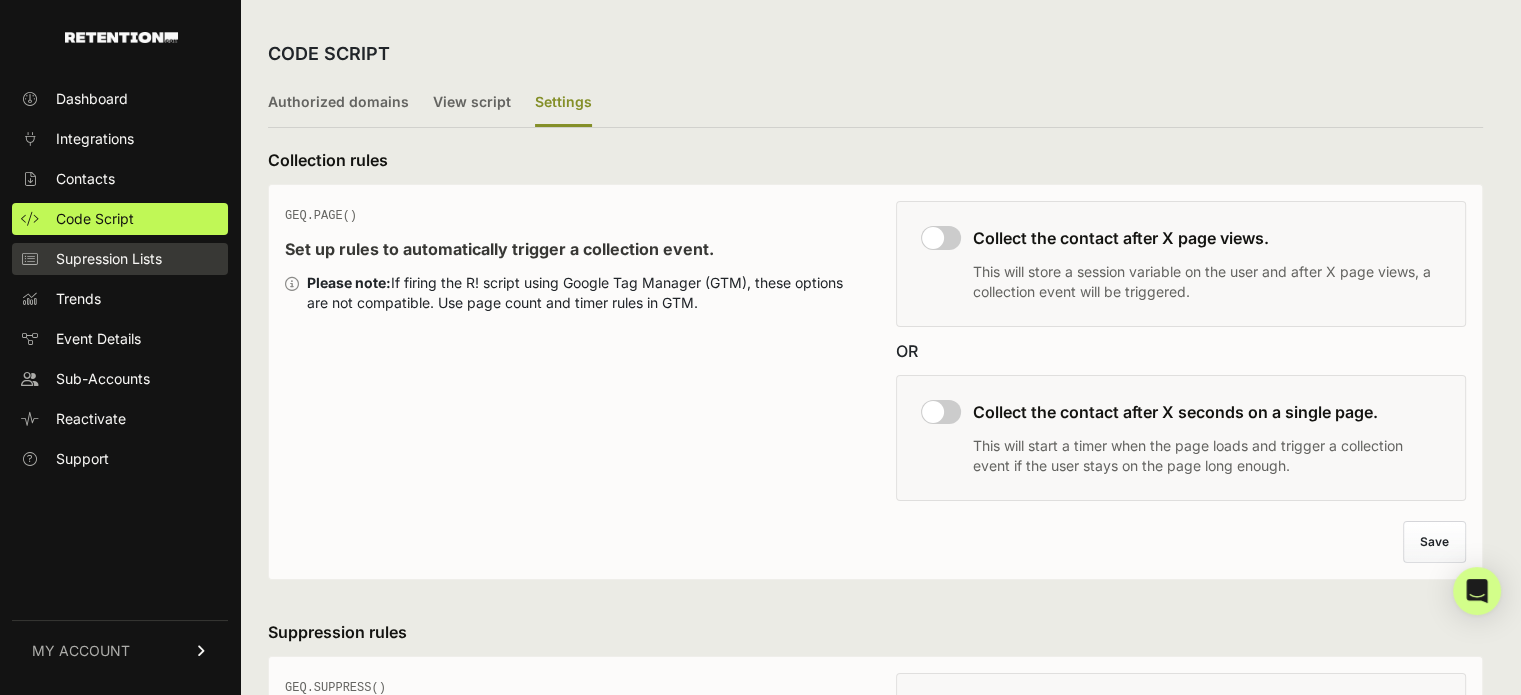 click on "Supression Lists" at bounding box center [109, 259] 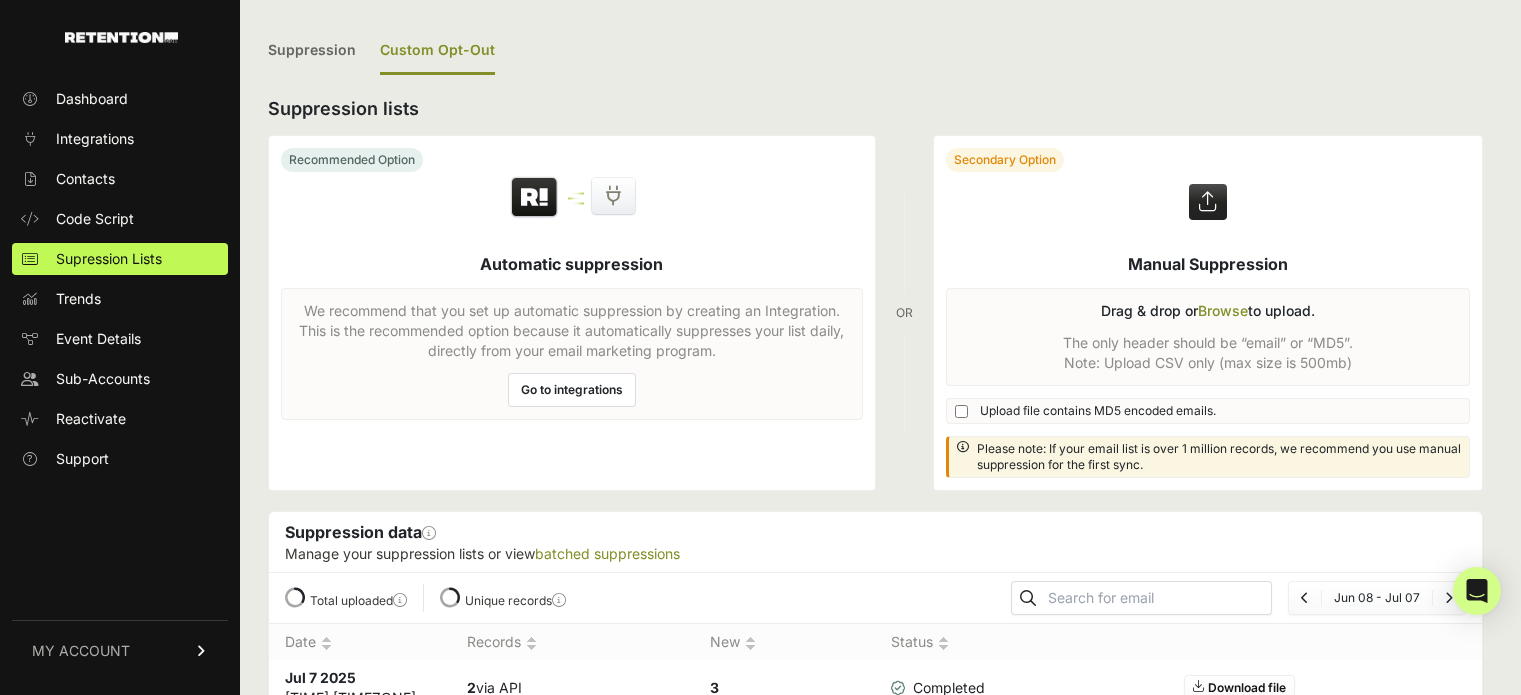 click on "Custom Opt-Out" at bounding box center (437, 51) 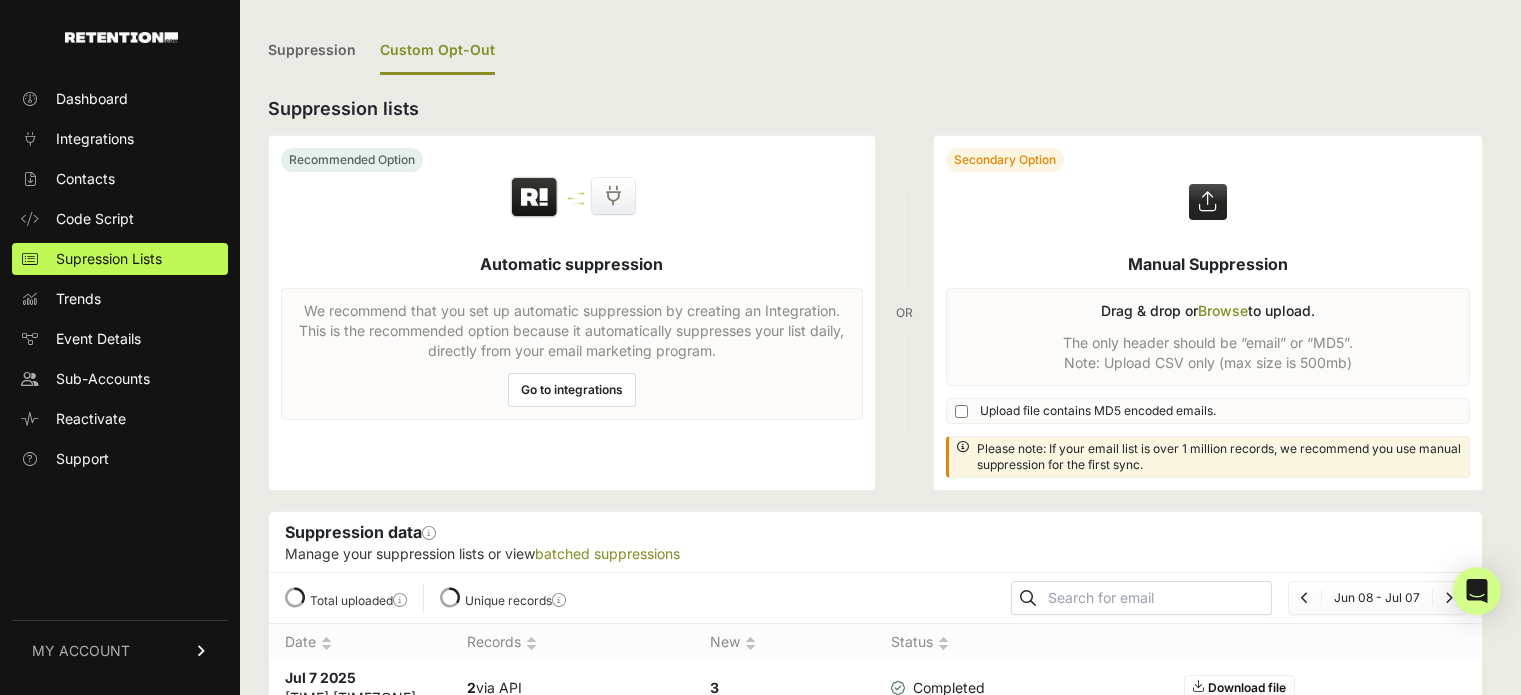 scroll, scrollTop: 0, scrollLeft: 0, axis: both 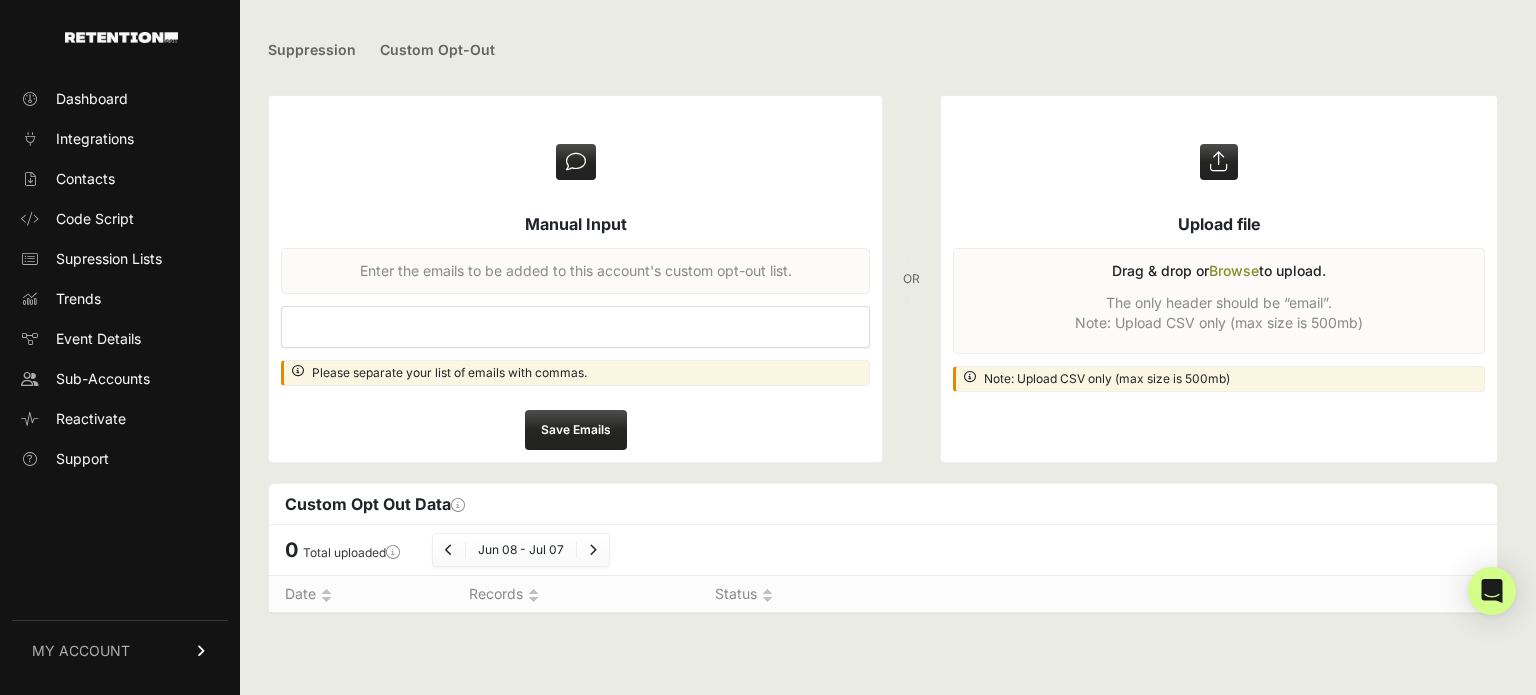 click at bounding box center (202, 651) 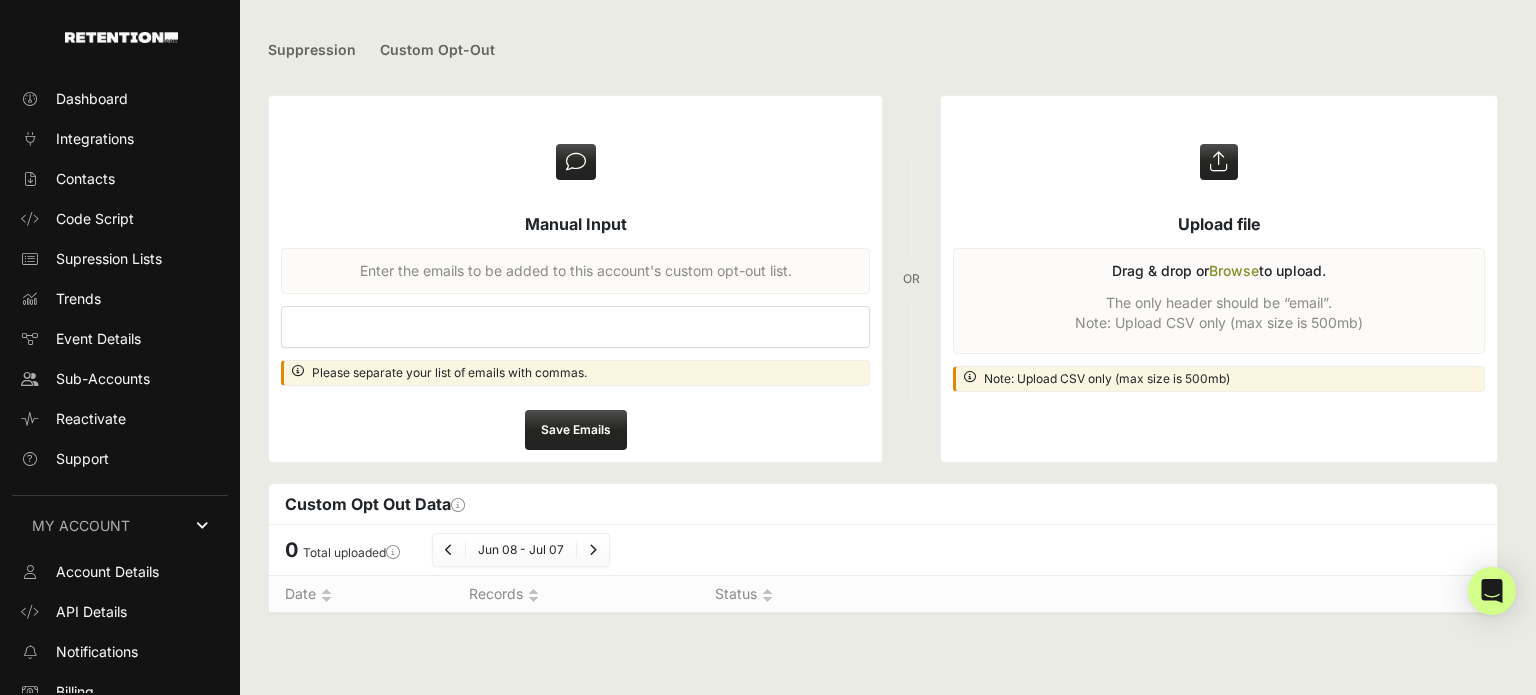 scroll, scrollTop: 94, scrollLeft: 0, axis: vertical 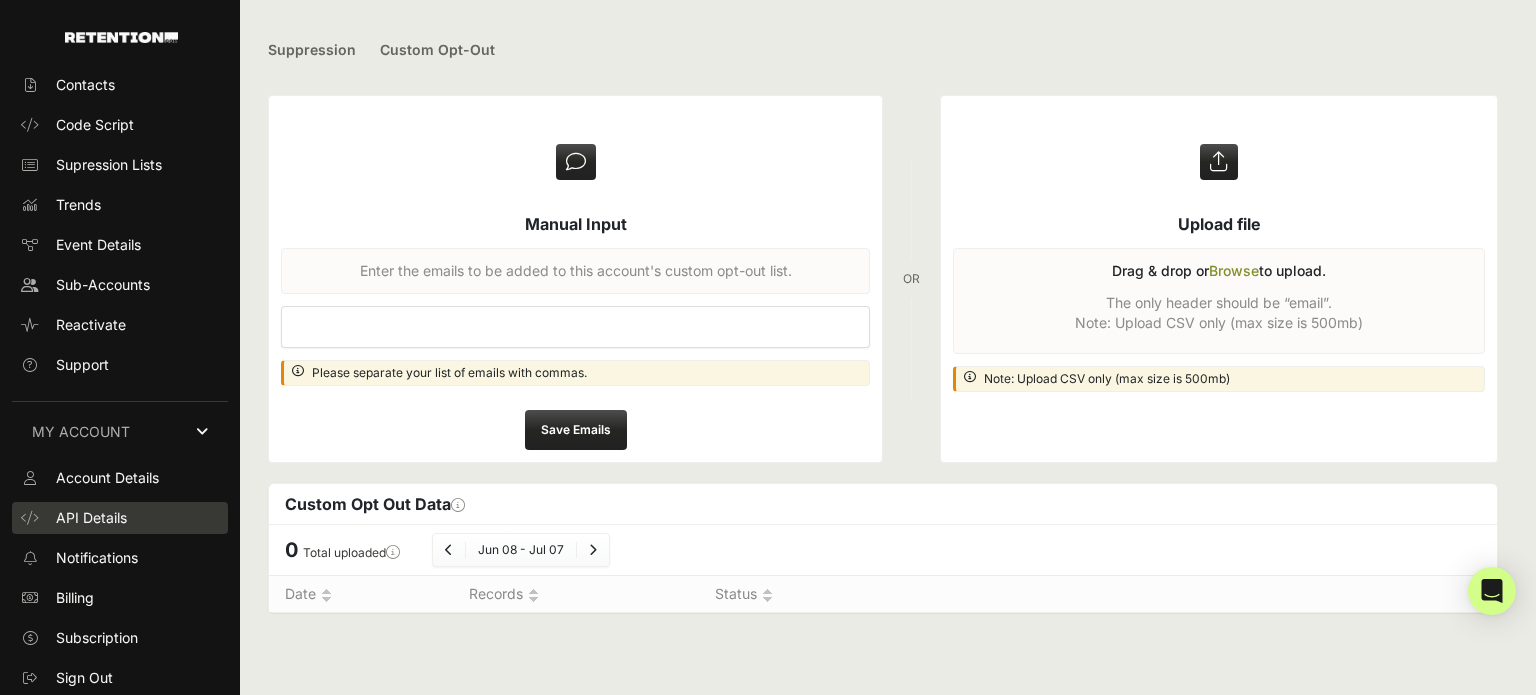 click on "API Details" at bounding box center [91, 518] 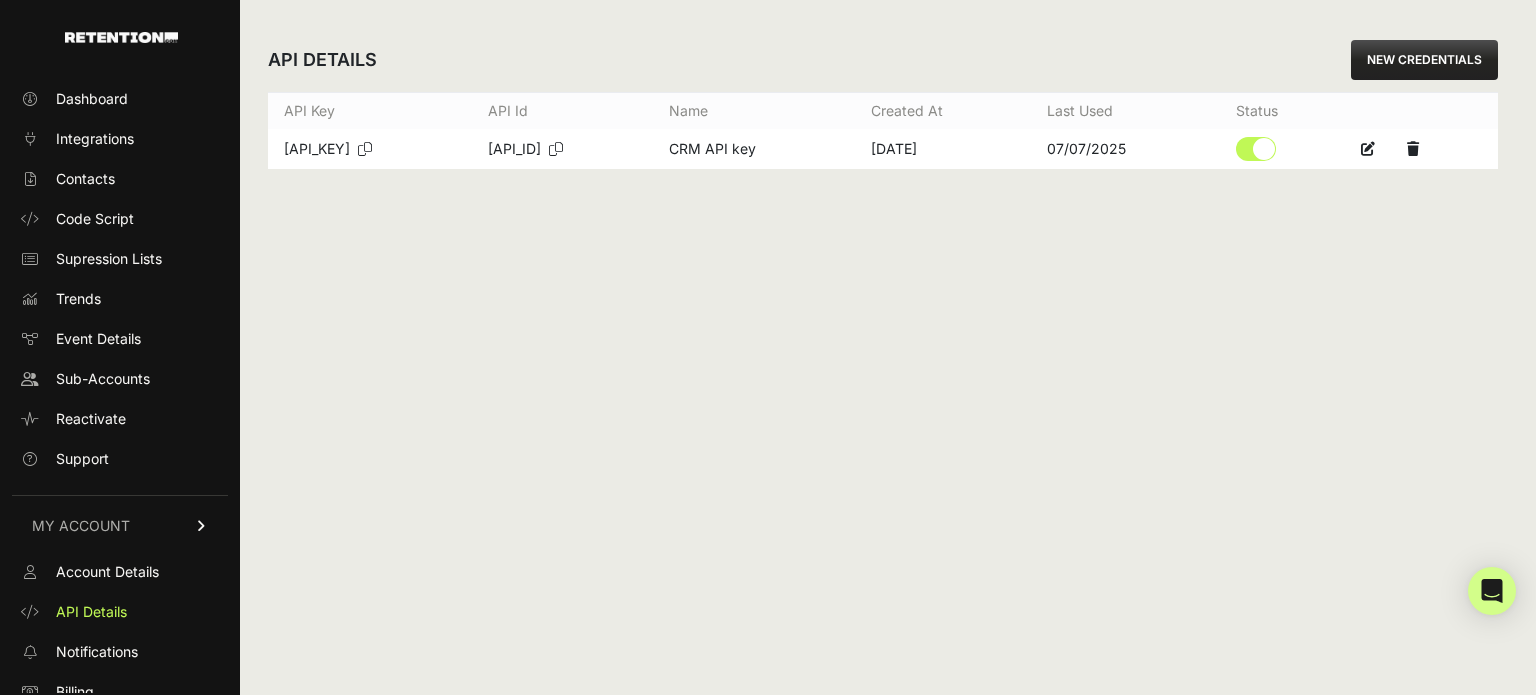 scroll, scrollTop: 0, scrollLeft: 0, axis: both 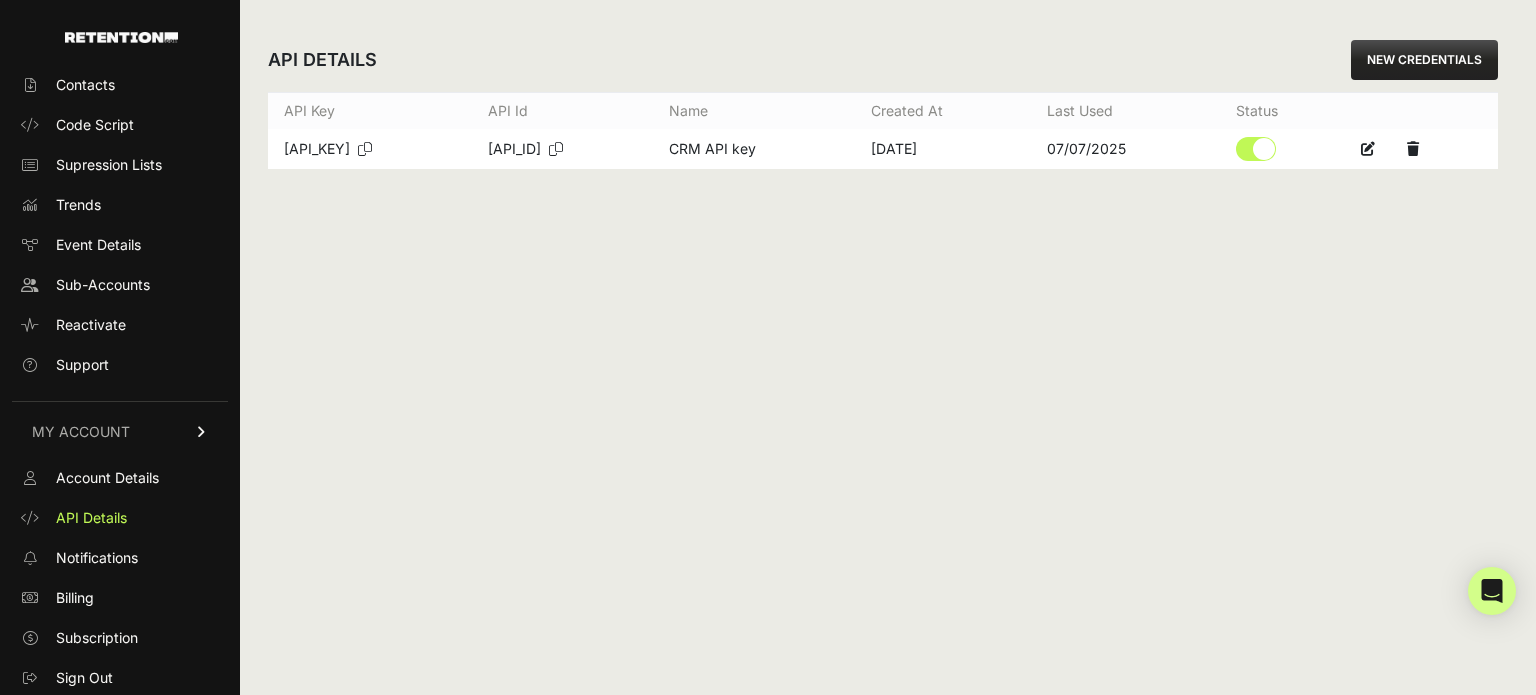 click on "NEW CREDENTIALS" at bounding box center (1424, 60) 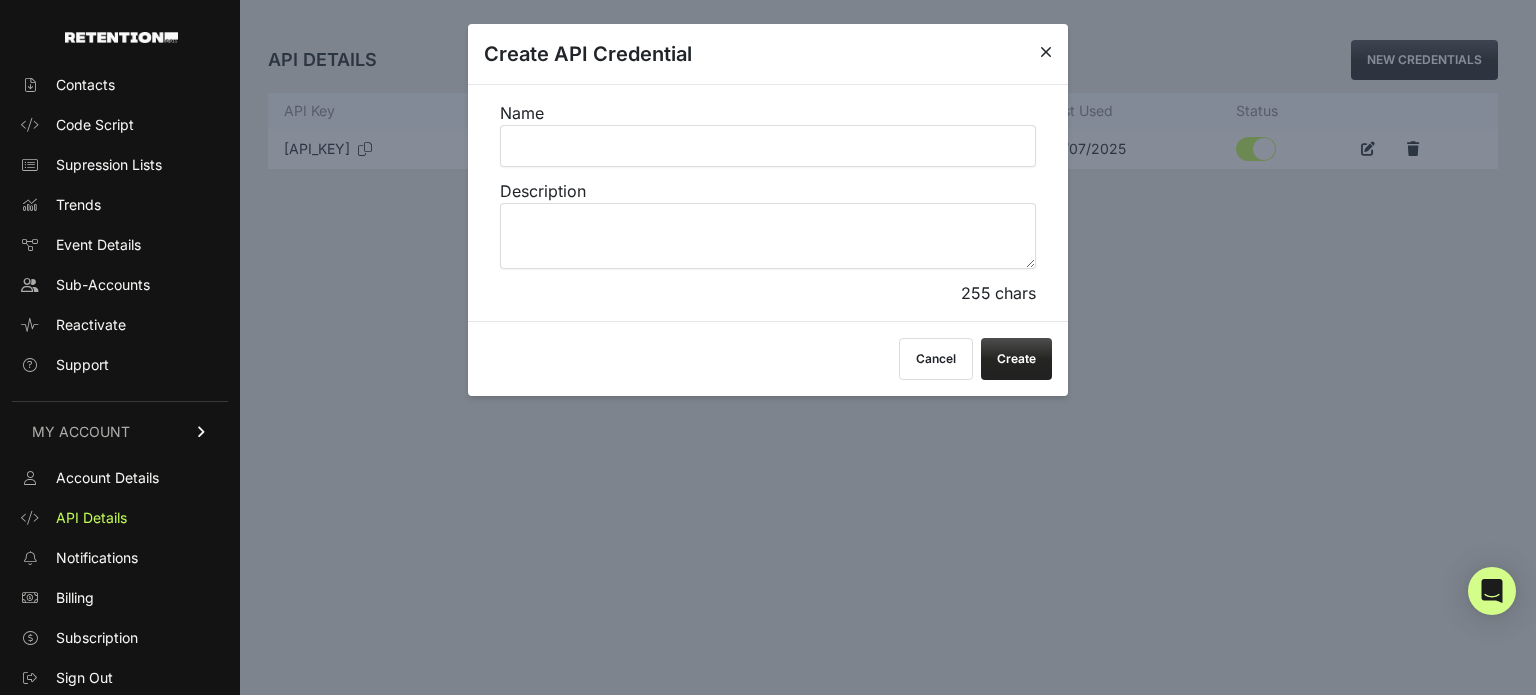 click on "Cancel" at bounding box center (936, 359) 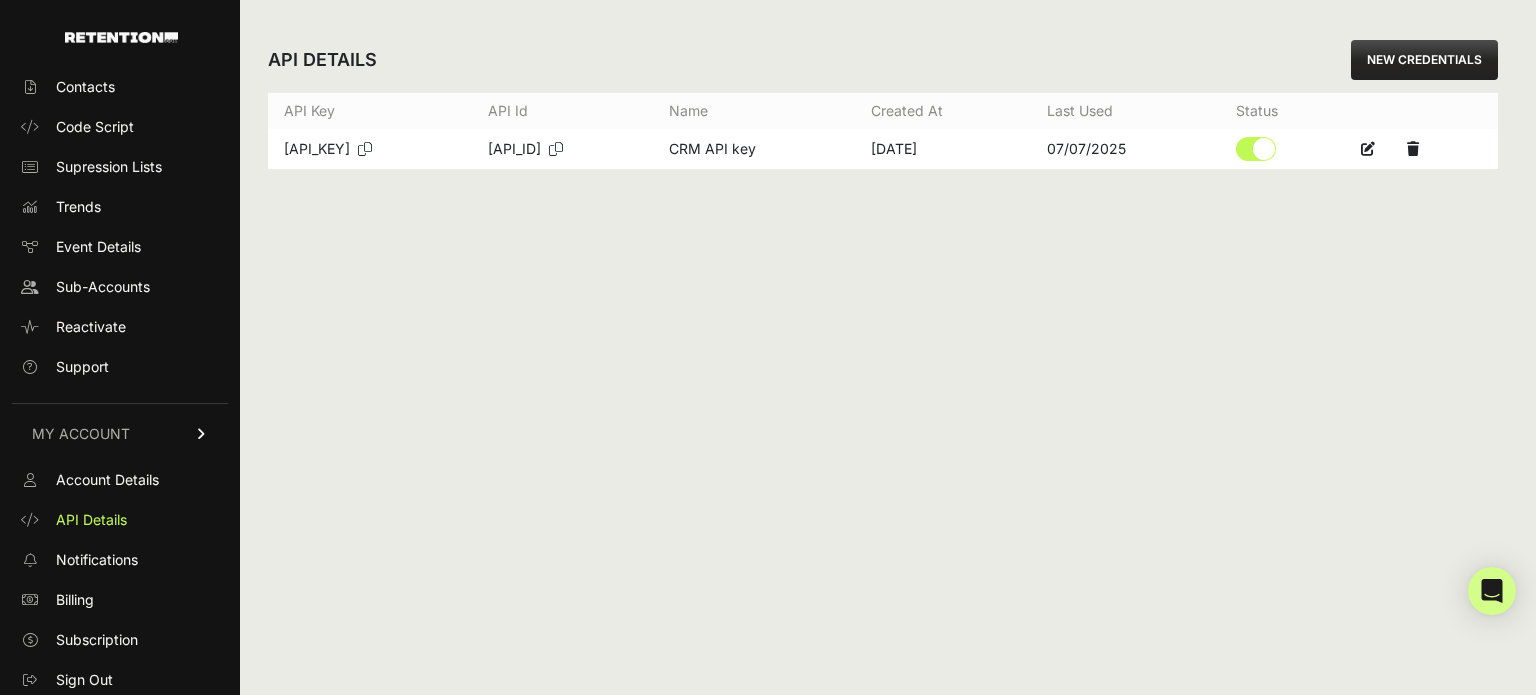 scroll, scrollTop: 94, scrollLeft: 0, axis: vertical 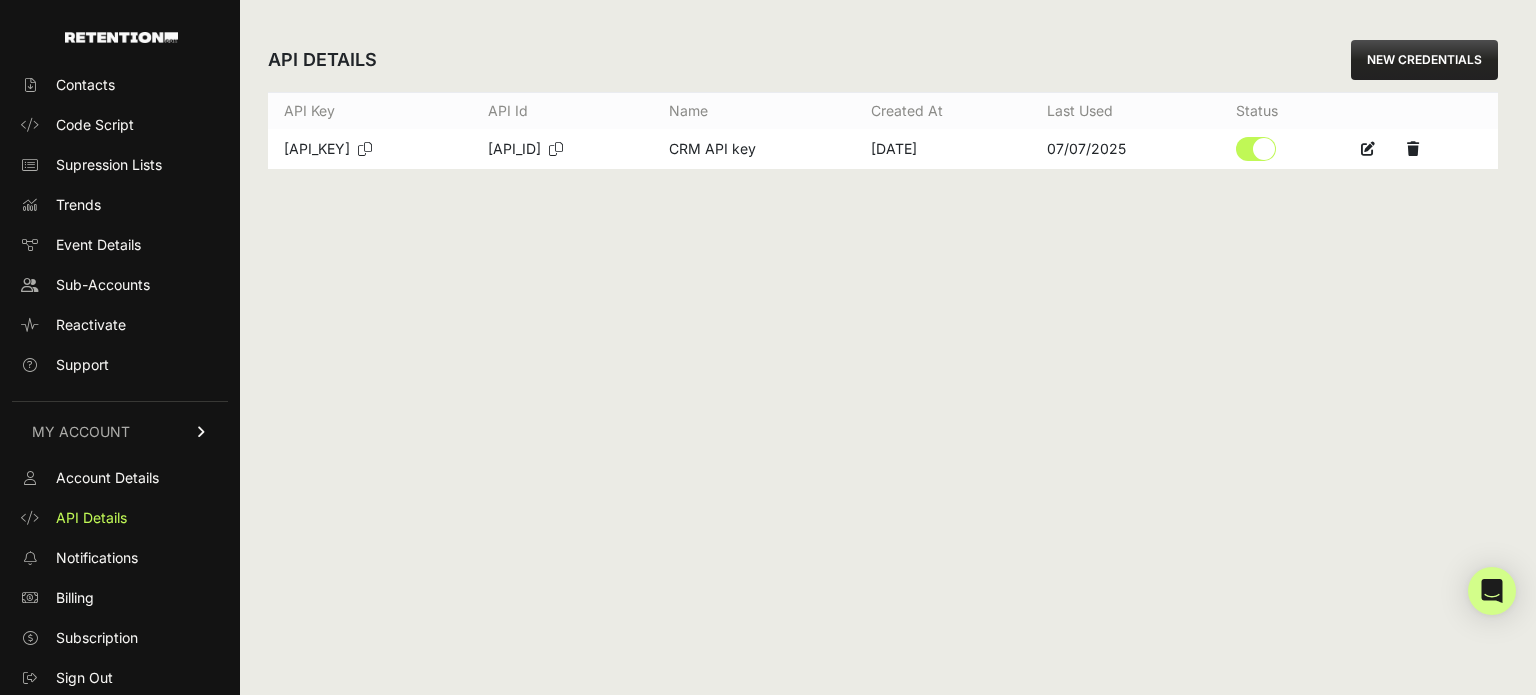click on "API DETAILS
NEW CREDENTIALS
API Key
API Id
Name
Created at
Last used
Status
[API_KEY]
[API_ID]
CRM API key
[DATE]
[DATE]
Create API Credential
Name
Description
255 chars" at bounding box center [883, 347] 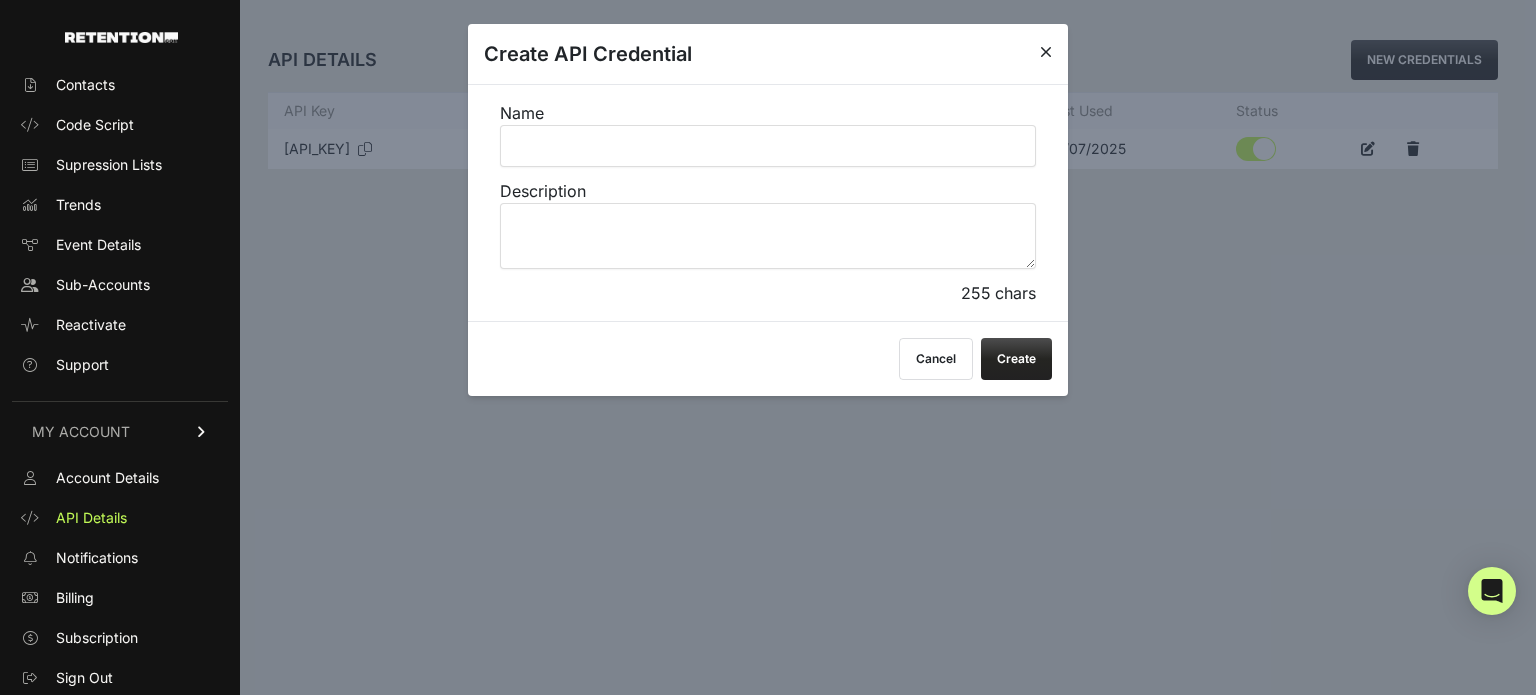 click at bounding box center [1046, 52] 